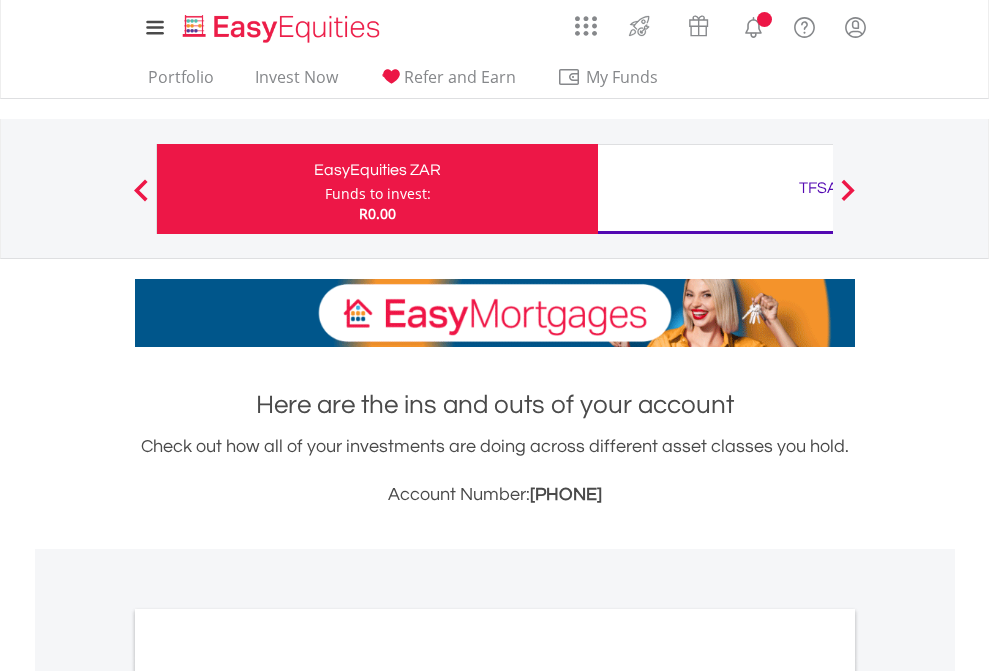 scroll, scrollTop: 0, scrollLeft: 0, axis: both 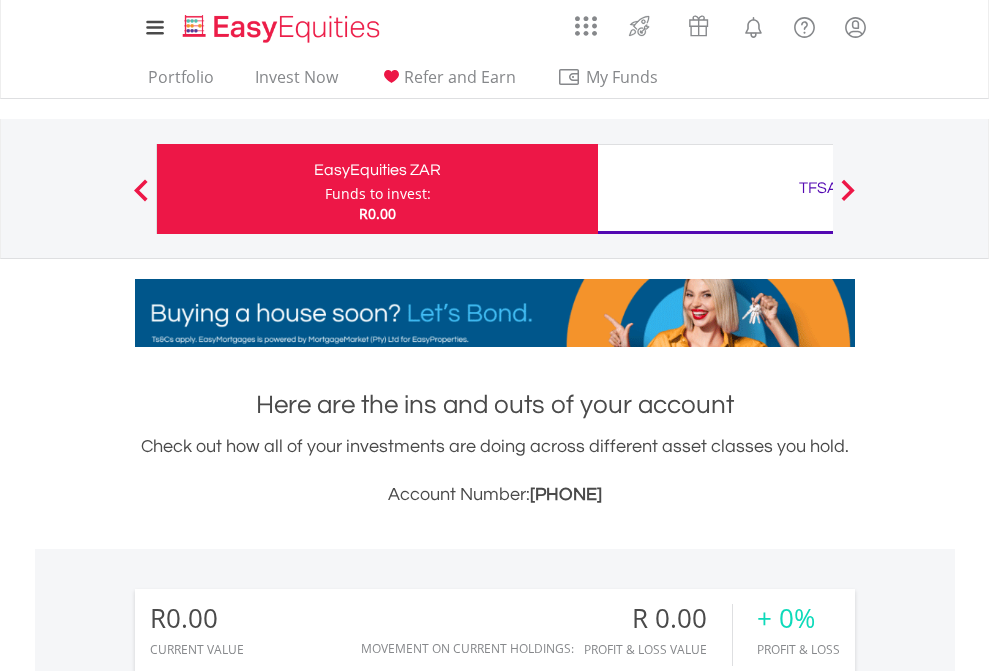 click on "Funds to invest:" at bounding box center [378, 194] 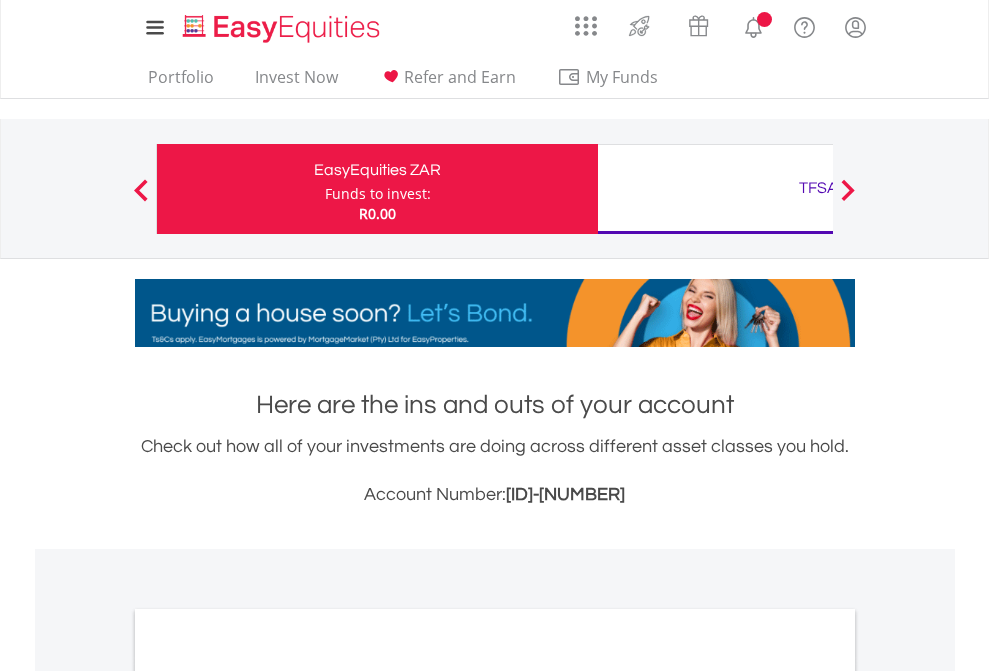 scroll, scrollTop: 0, scrollLeft: 0, axis: both 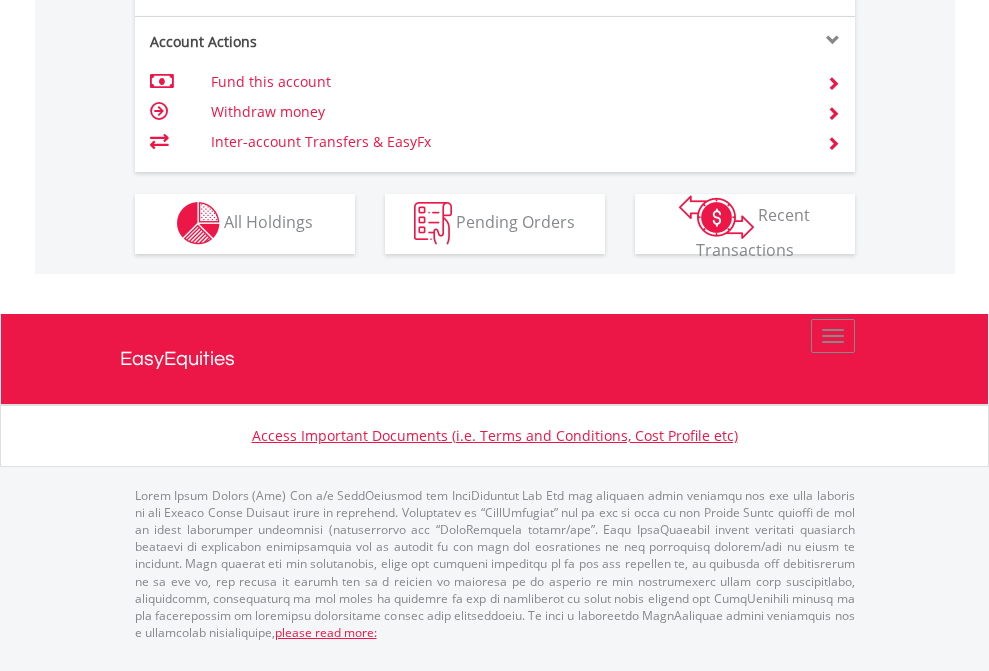 click on "Investment types" at bounding box center (706, -353) 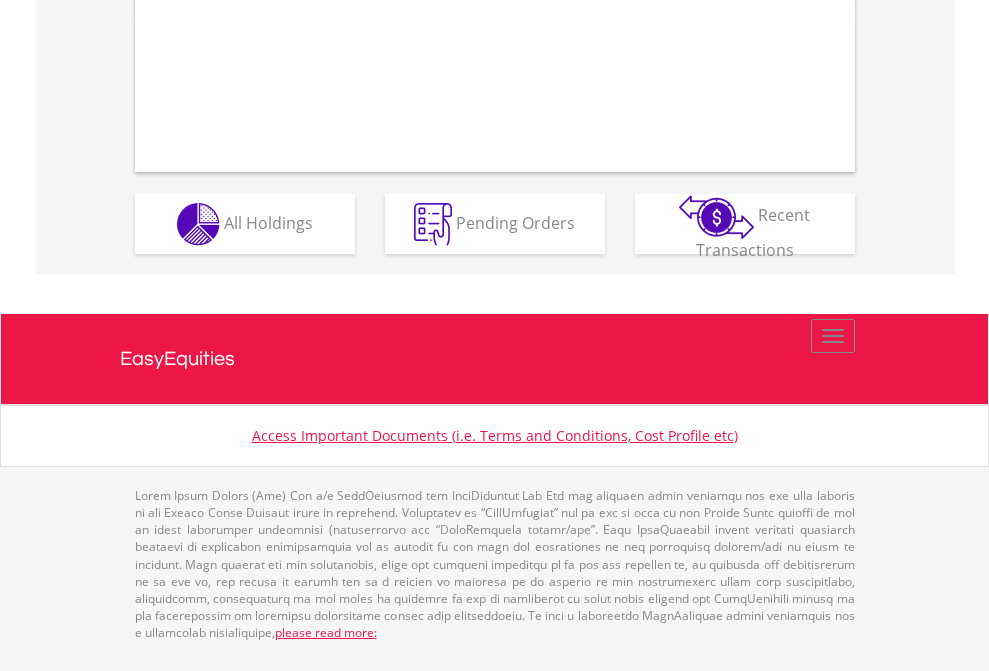 scroll, scrollTop: 1870, scrollLeft: 0, axis: vertical 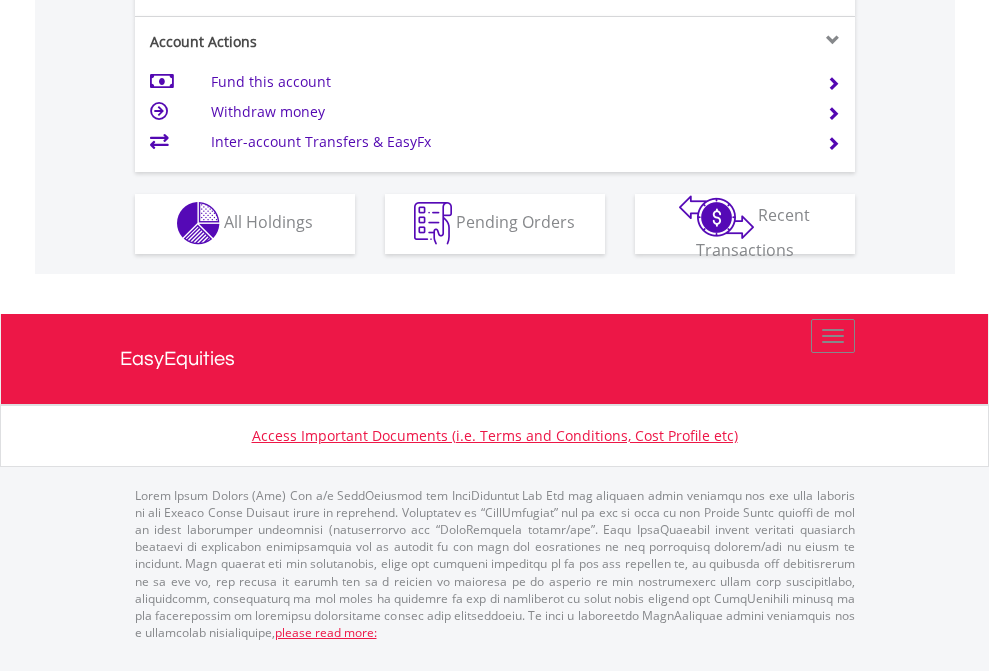 click on "Investment types" at bounding box center (706, -353) 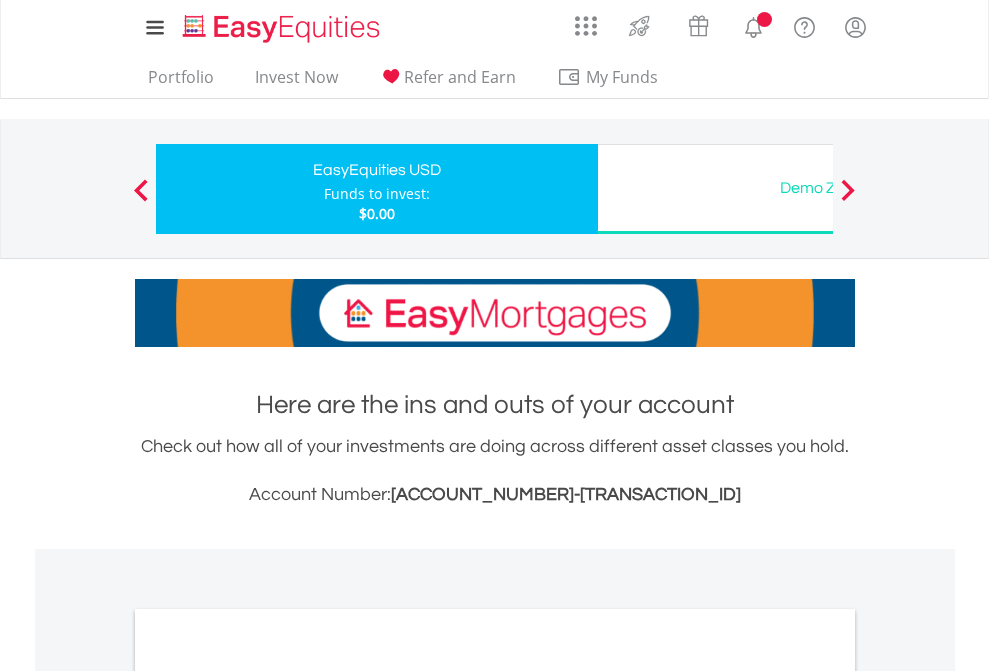 scroll, scrollTop: 0, scrollLeft: 0, axis: both 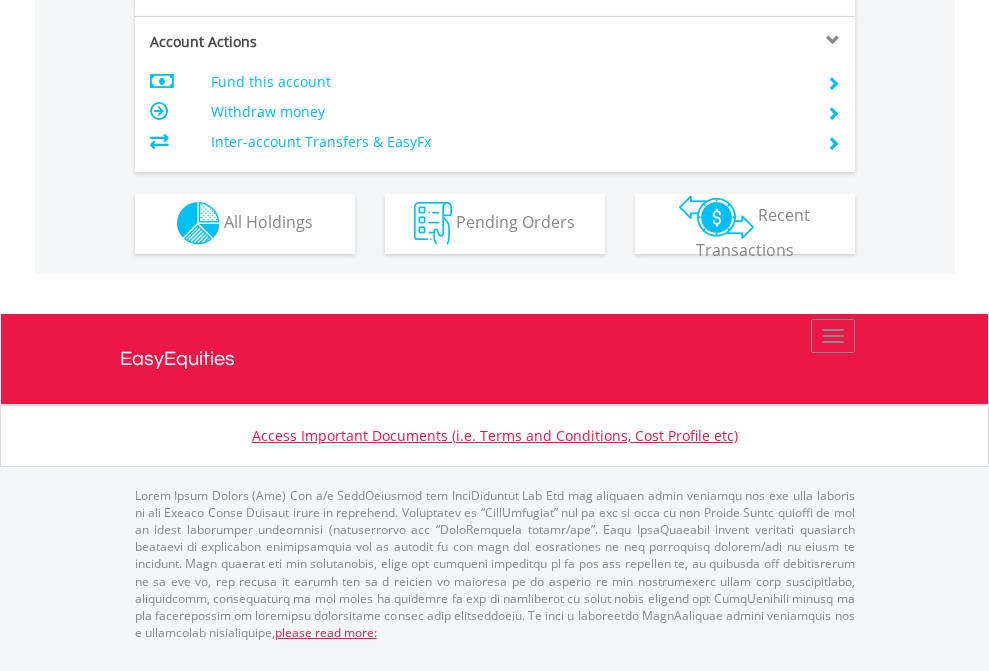 click on "Investment types" at bounding box center (706, -353) 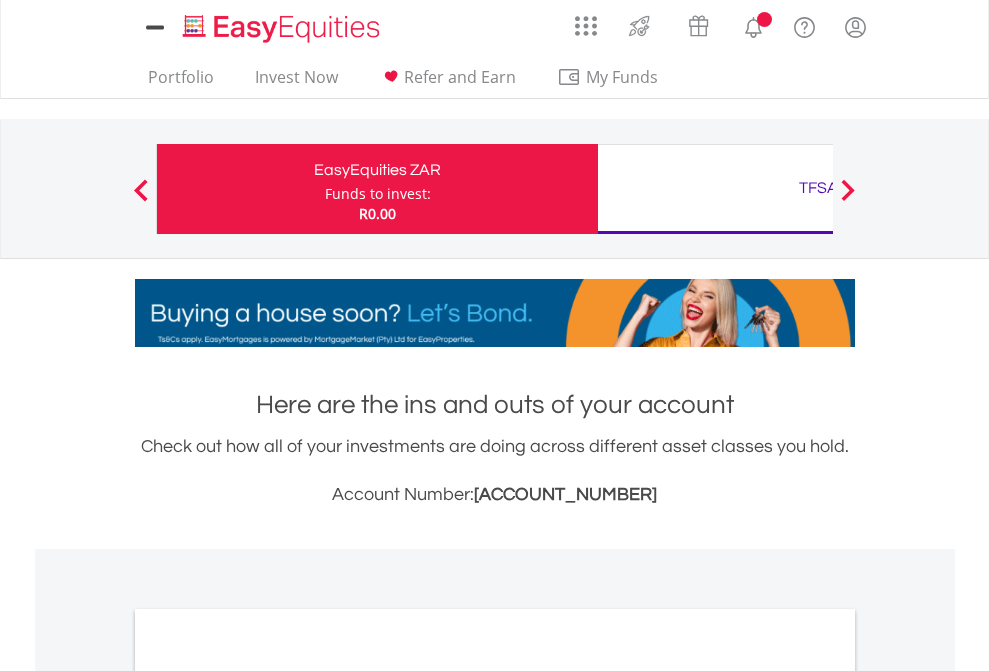 scroll, scrollTop: 0, scrollLeft: 0, axis: both 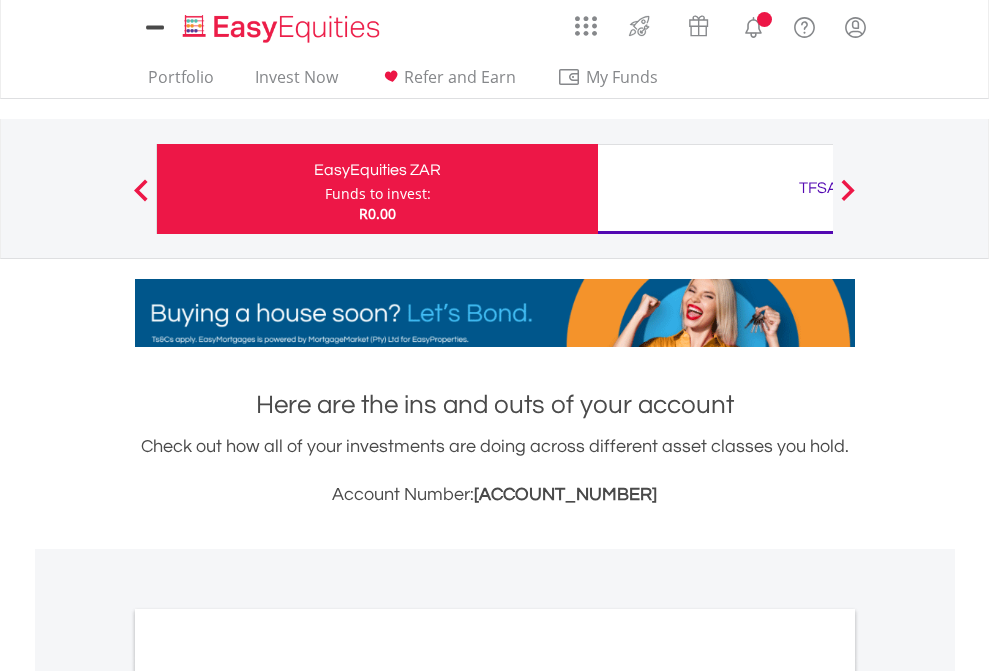 click on "All Holdings" at bounding box center [268, 1096] 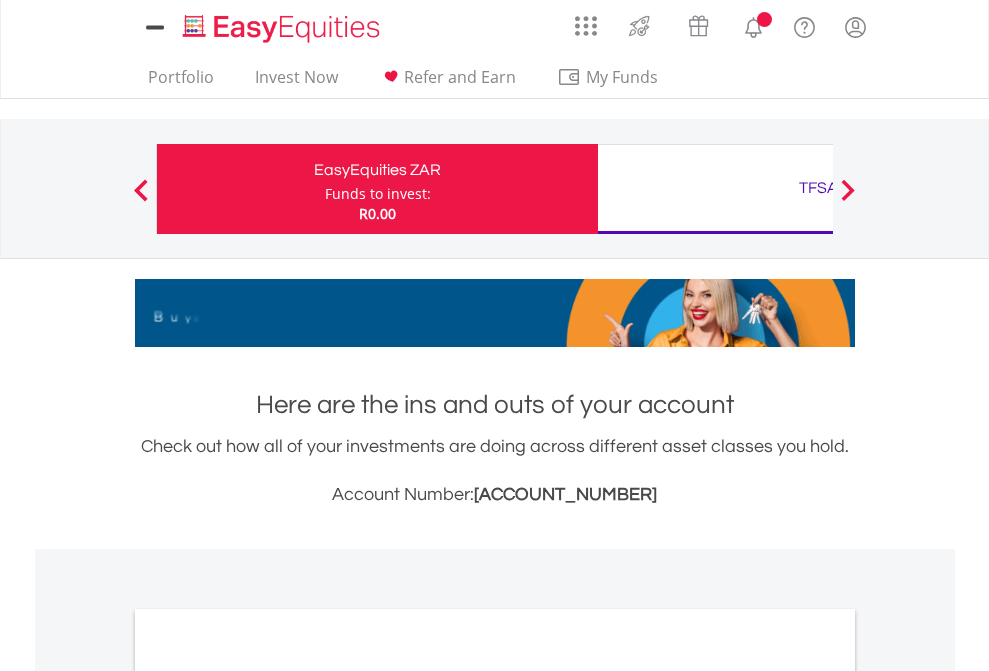 scroll, scrollTop: 1202, scrollLeft: 0, axis: vertical 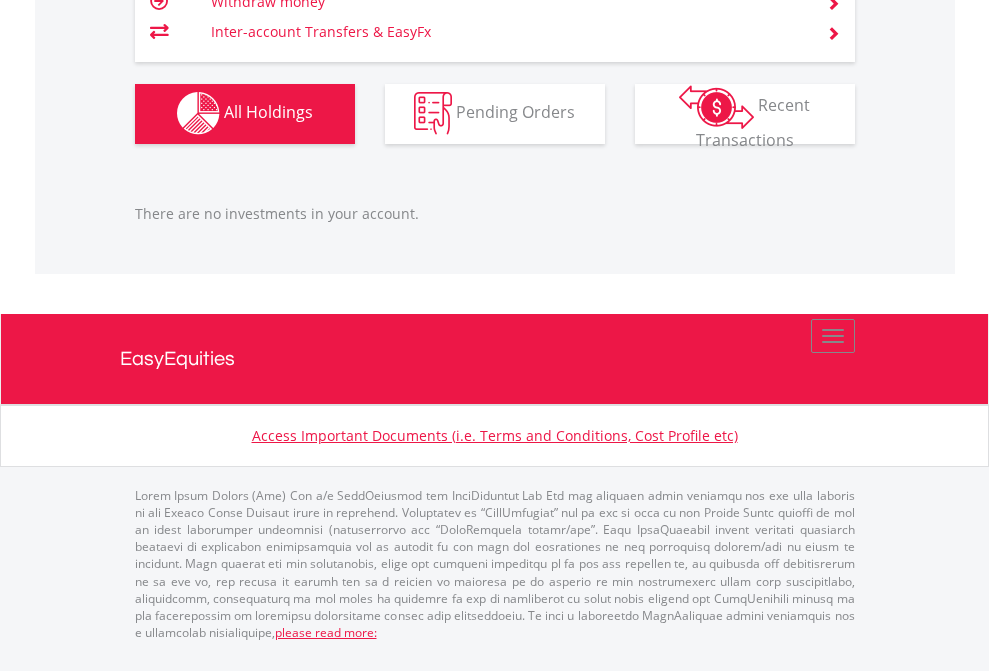 click on "TFSA" at bounding box center [818, -1142] 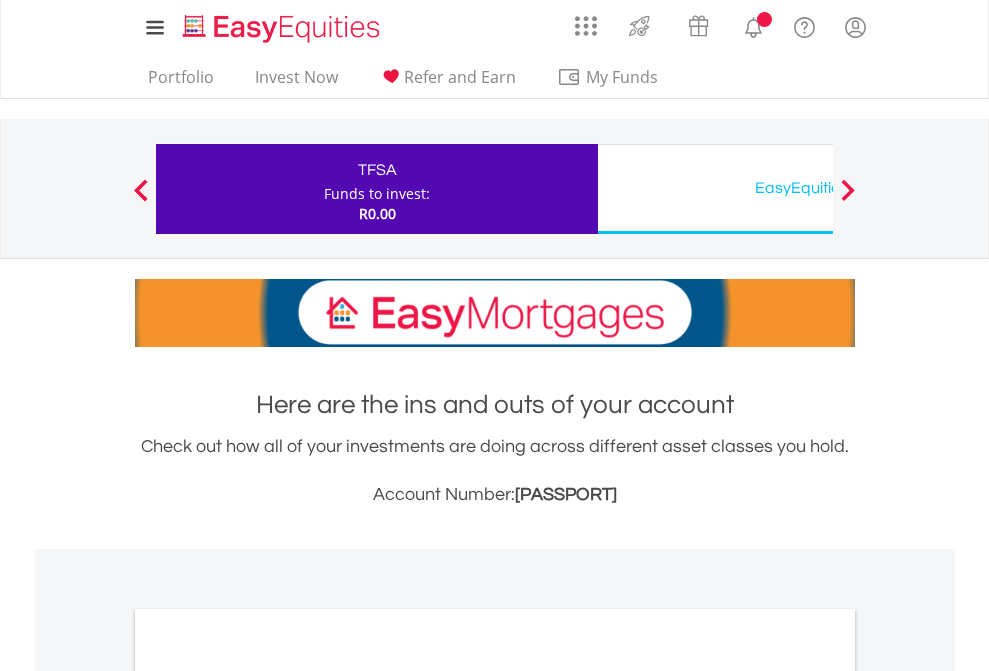 scroll, scrollTop: 0, scrollLeft: 0, axis: both 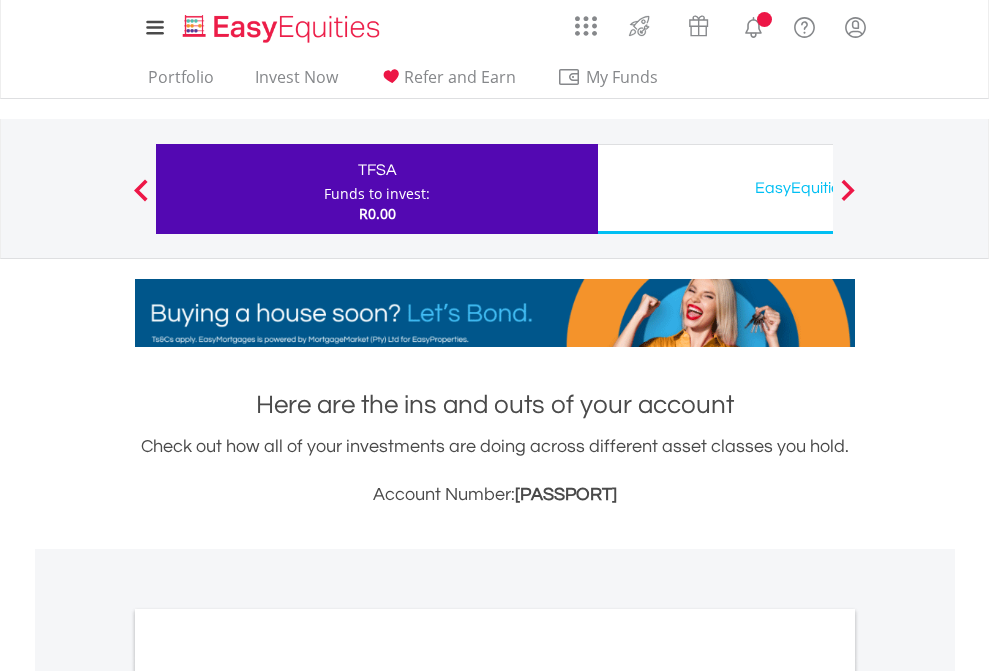 click on "All Holdings" at bounding box center (268, 1096) 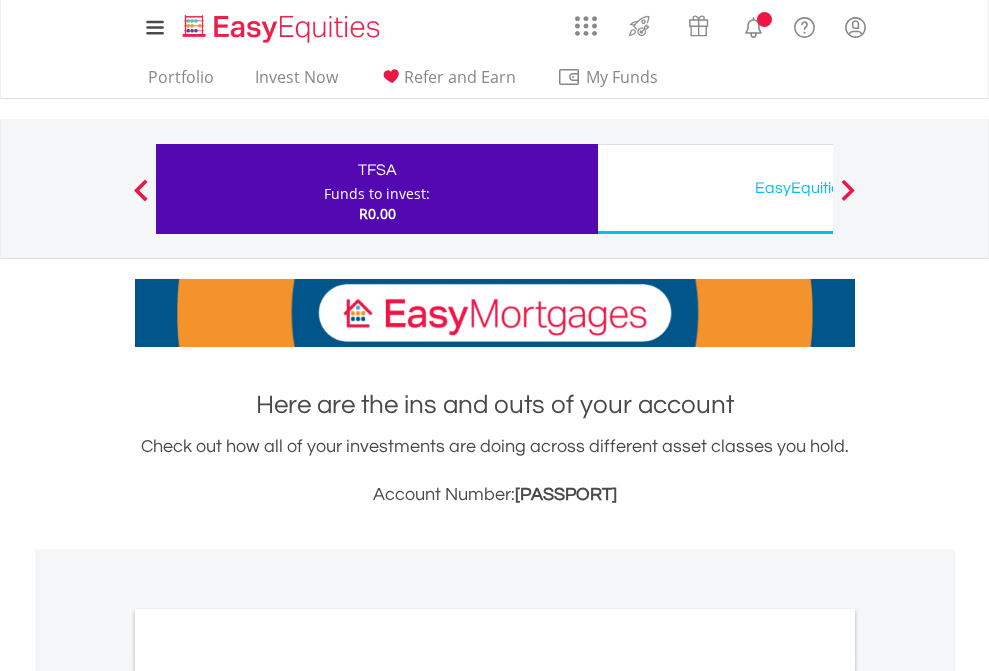 scroll, scrollTop: 1202, scrollLeft: 0, axis: vertical 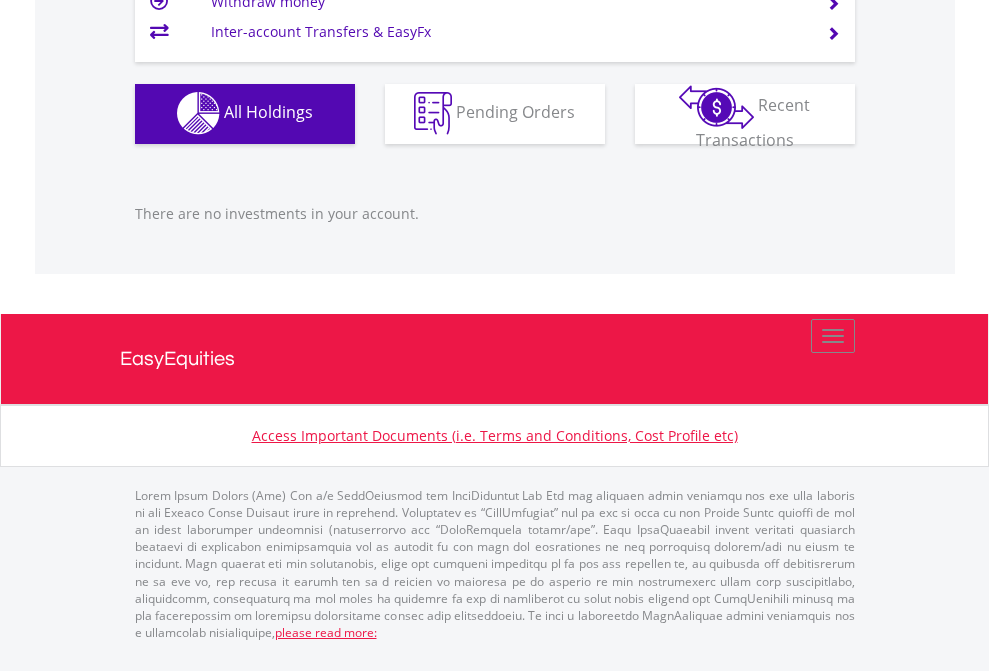 click on "EasyEquities USD" at bounding box center [818, -1142] 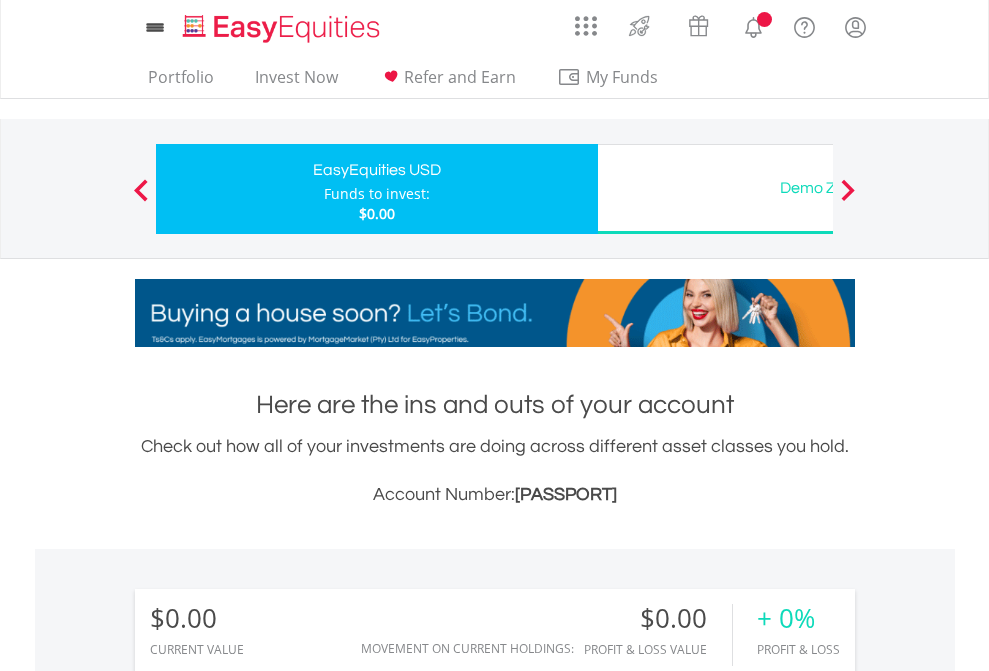 scroll, scrollTop: 0, scrollLeft: 0, axis: both 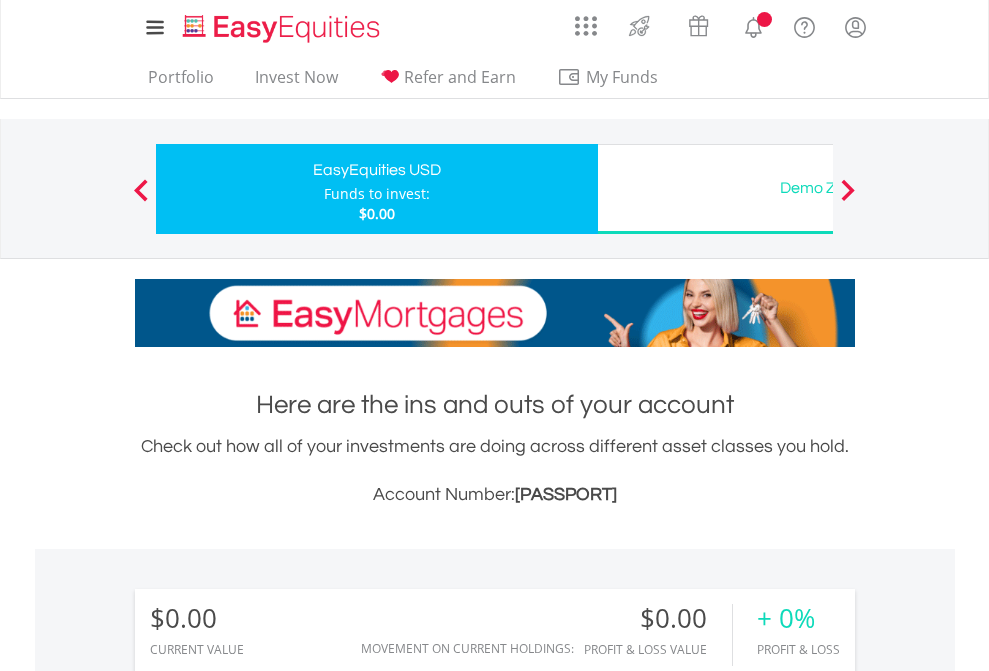 click on "All Holdings" at bounding box center [268, 1442] 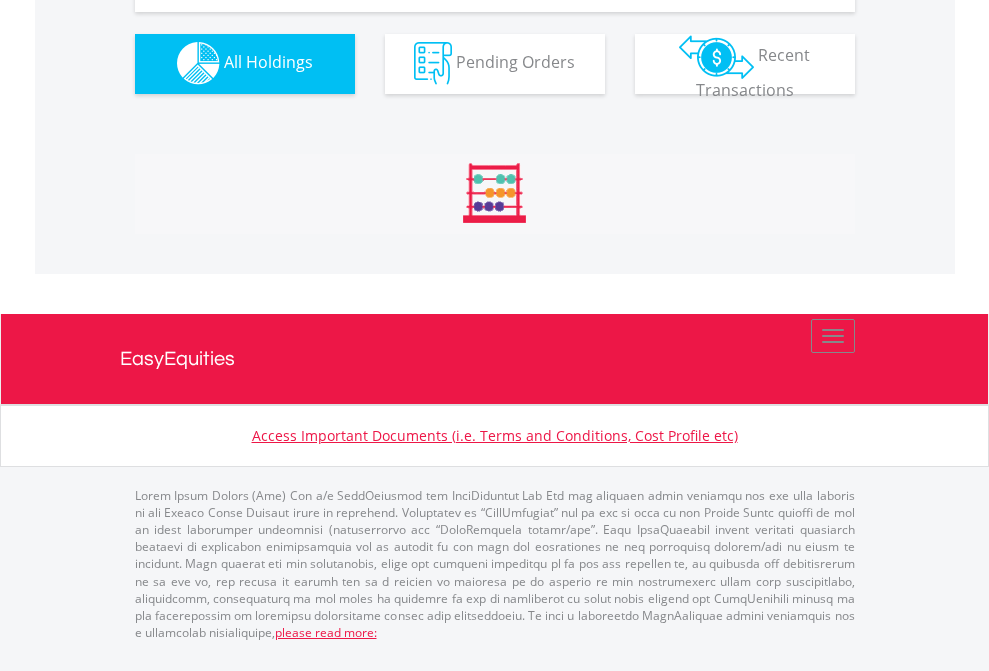 scroll, scrollTop: 1980, scrollLeft: 0, axis: vertical 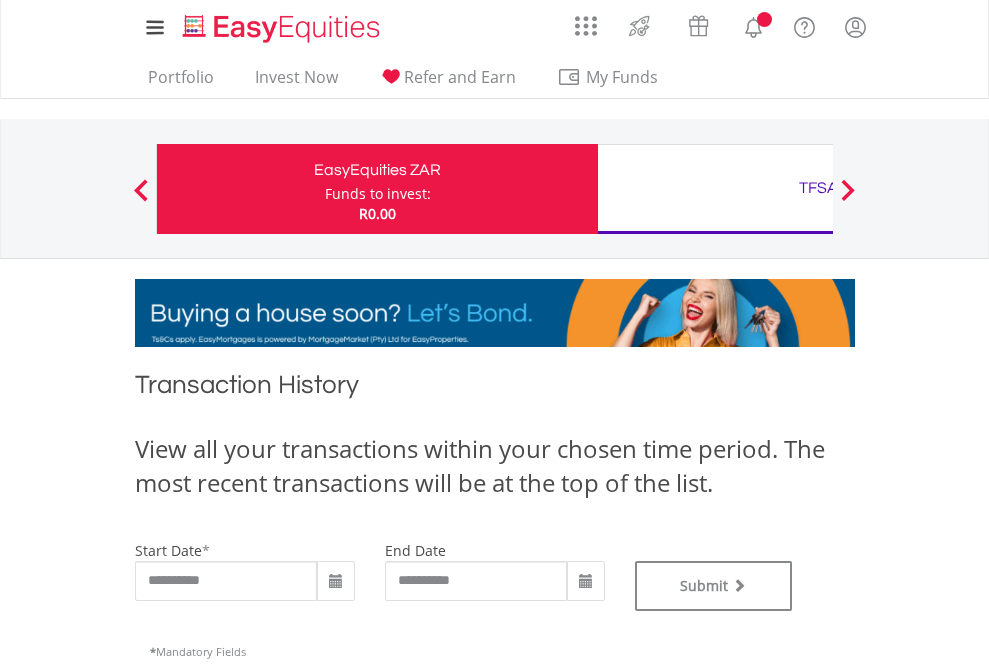 click on "TFSA" at bounding box center [818, 188] 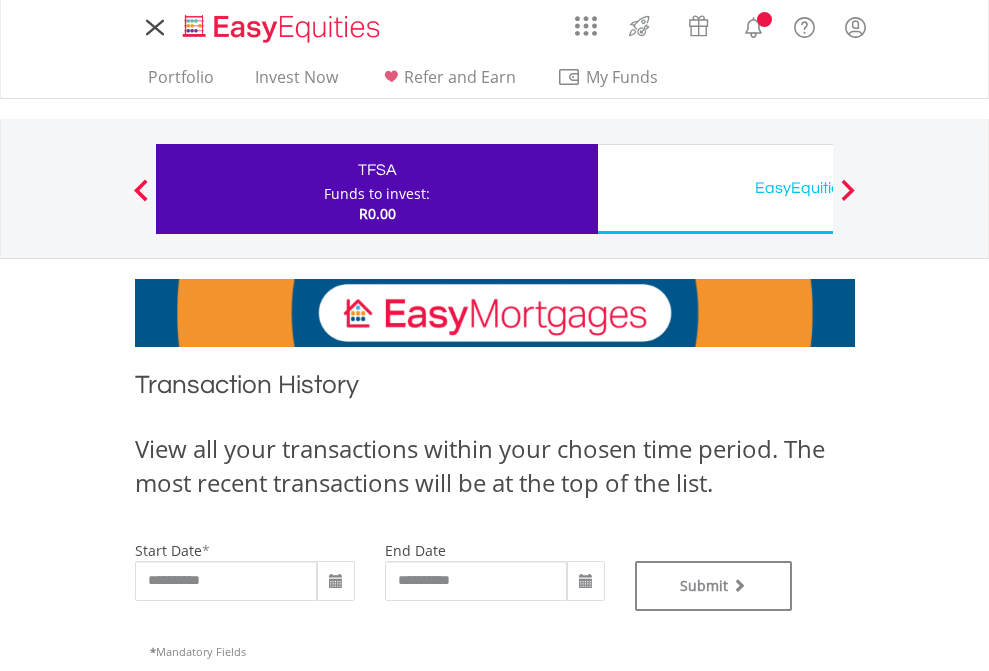 scroll, scrollTop: 0, scrollLeft: 0, axis: both 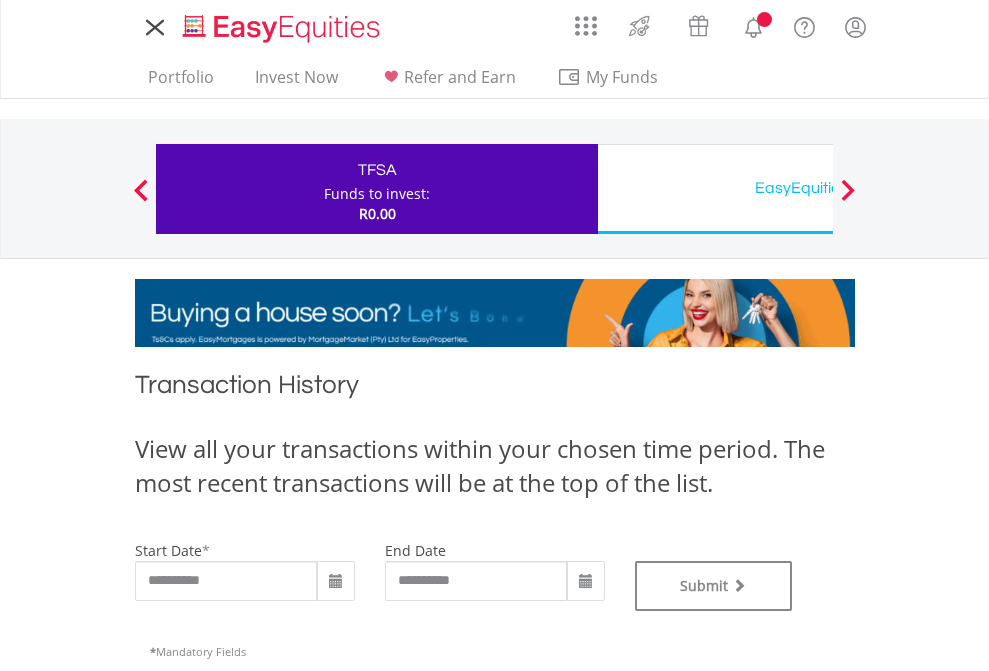 type on "**********" 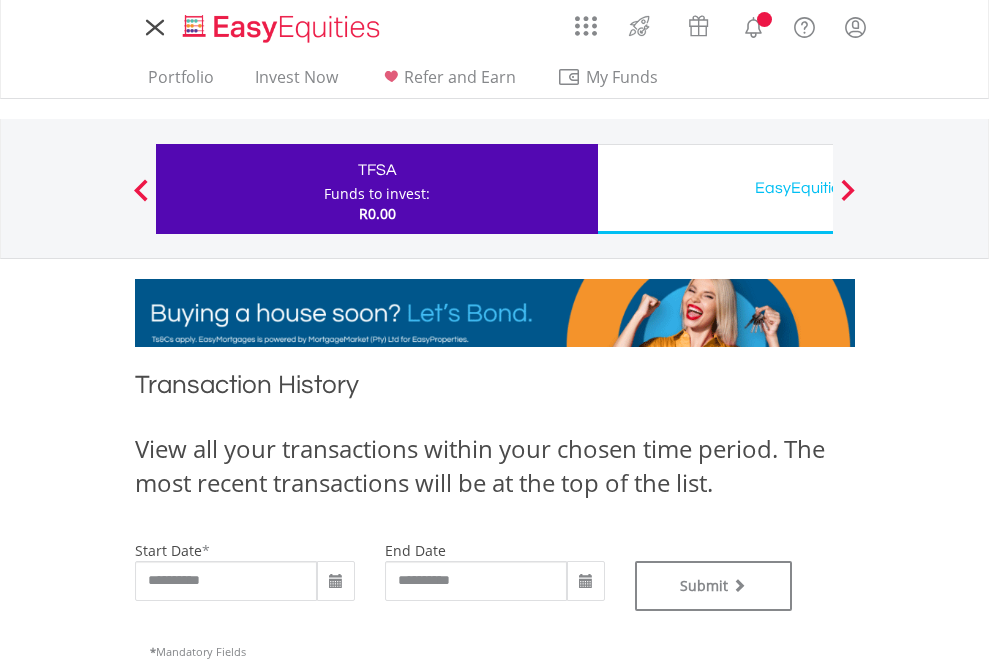 type on "**********" 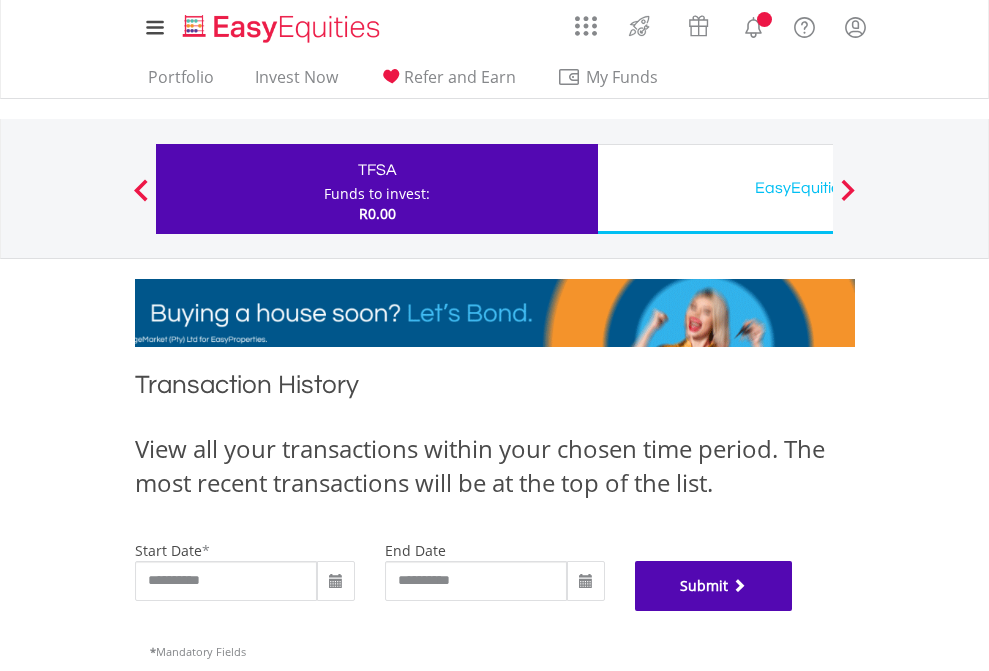 click on "Submit" at bounding box center (714, 586) 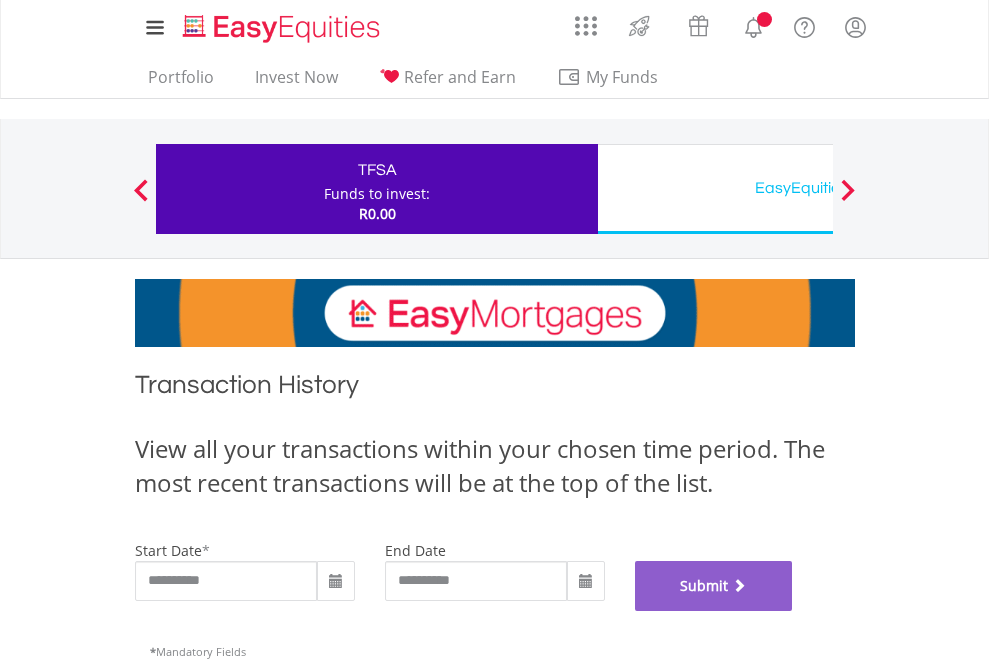 scroll, scrollTop: 811, scrollLeft: 0, axis: vertical 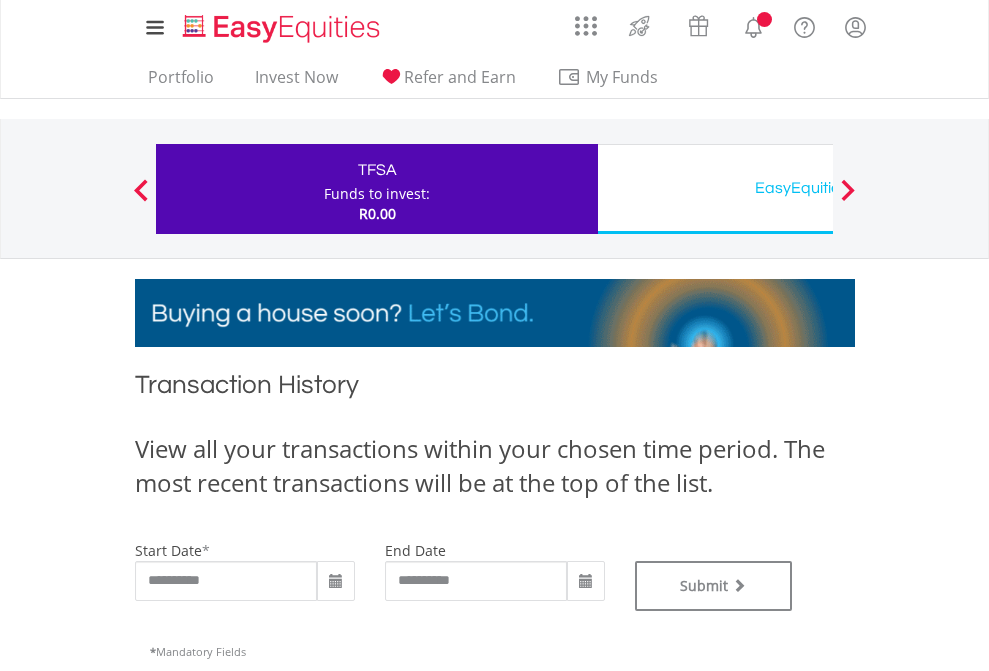 click on "EasyEquities USD" at bounding box center [818, 188] 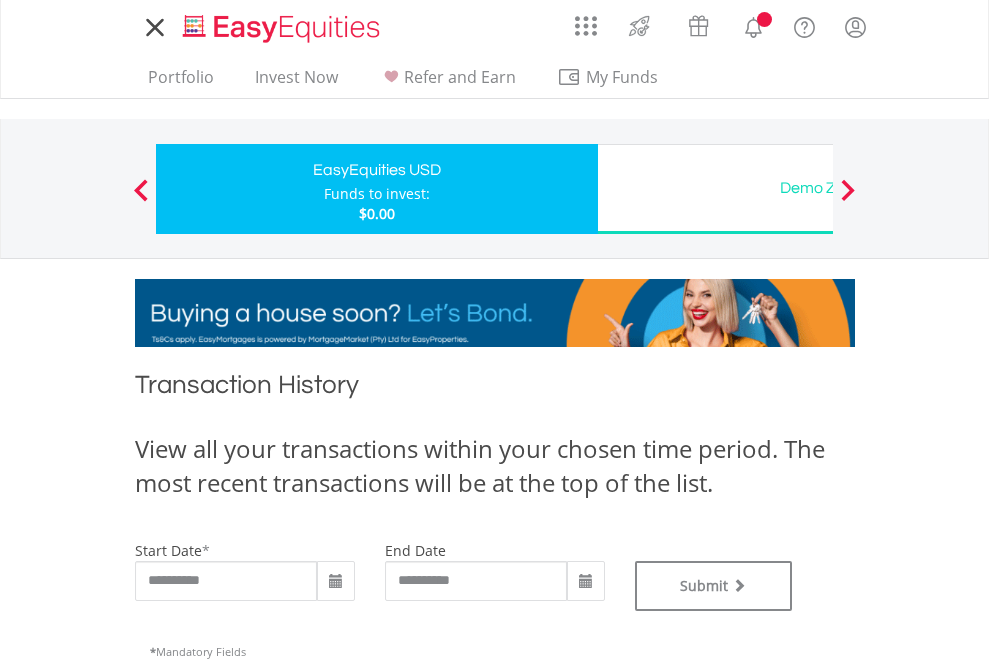 scroll, scrollTop: 0, scrollLeft: 0, axis: both 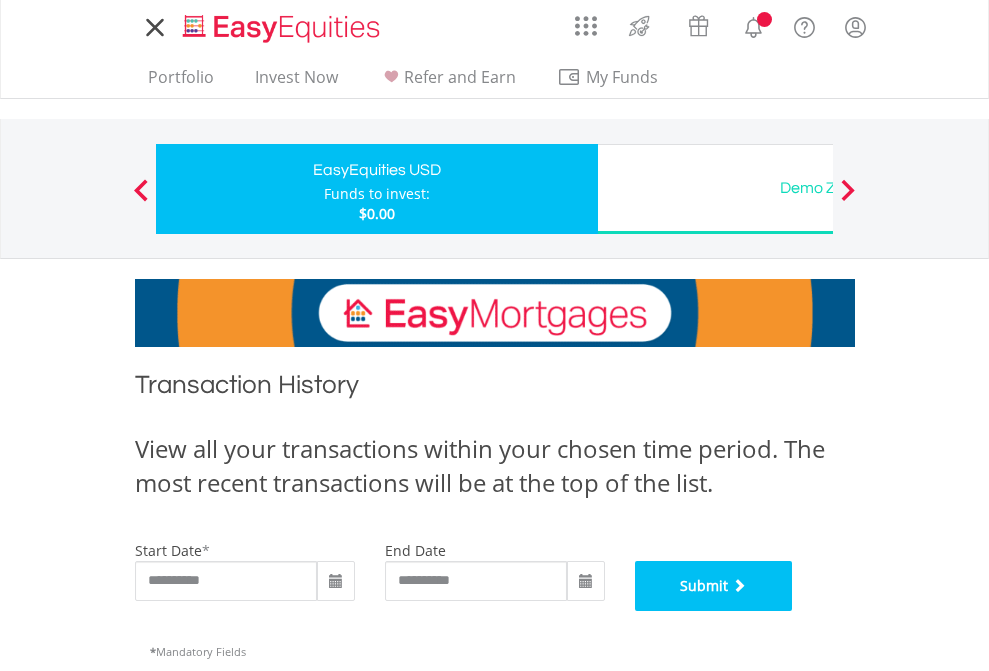 click on "Submit" at bounding box center [714, 586] 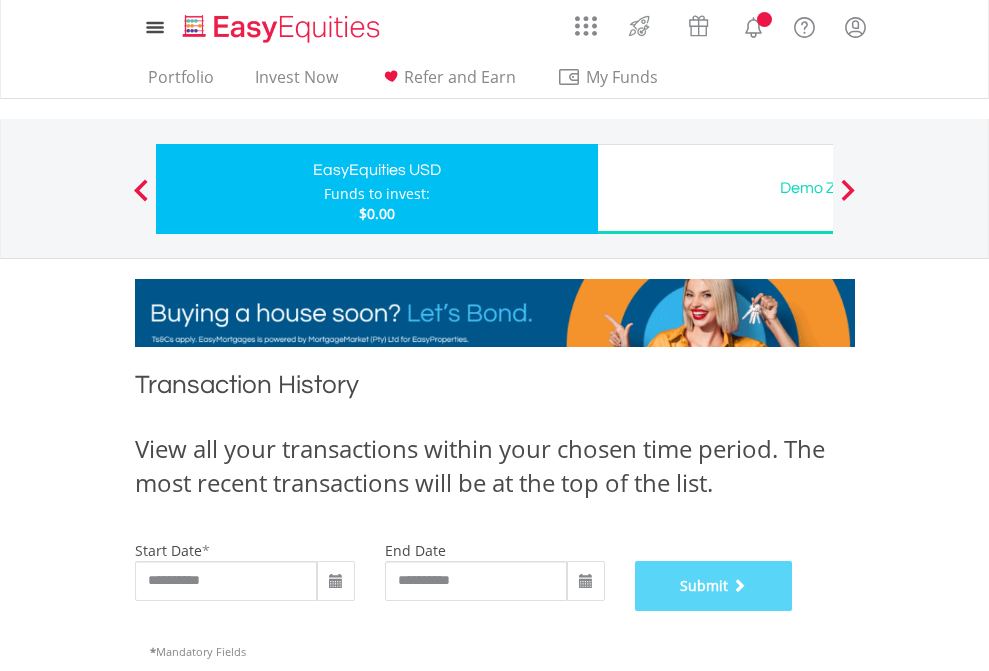 scroll, scrollTop: 811, scrollLeft: 0, axis: vertical 